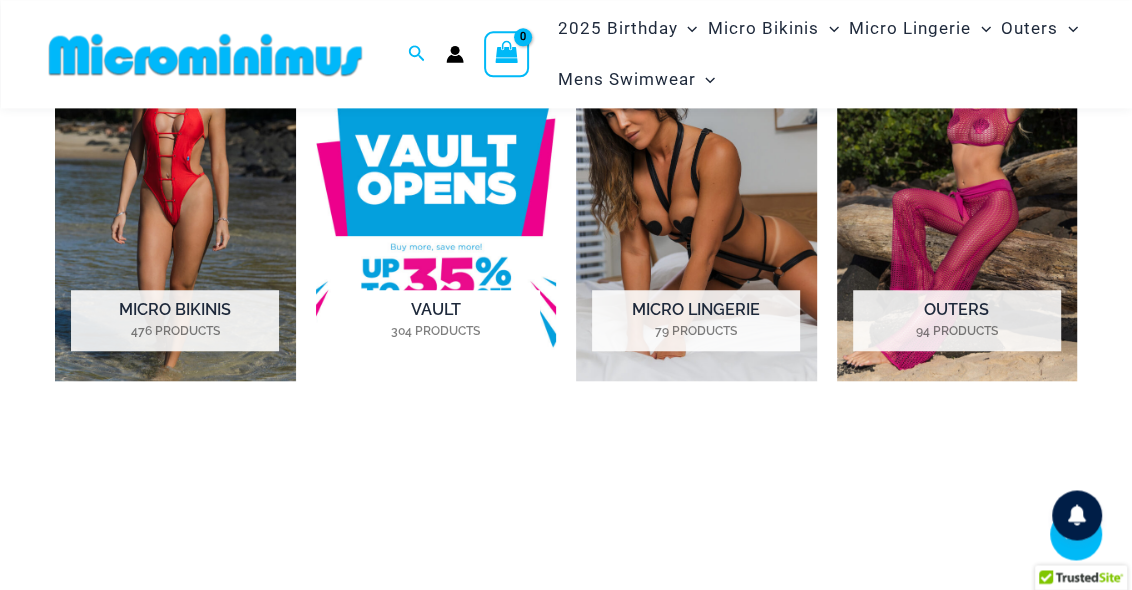 scroll, scrollTop: 915, scrollLeft: 0, axis: vertical 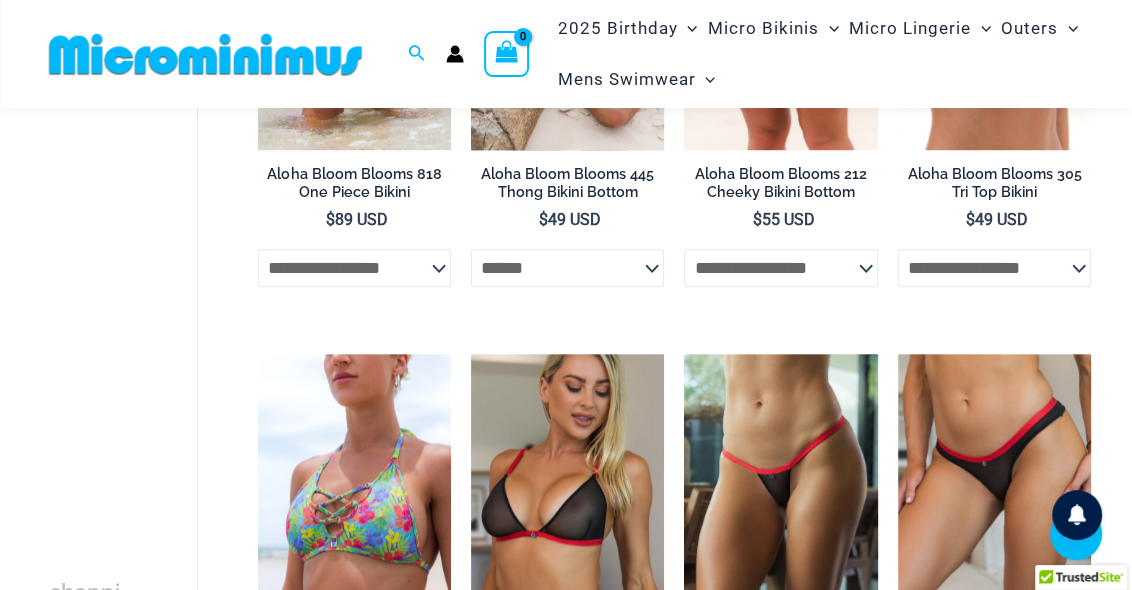 select on "******" 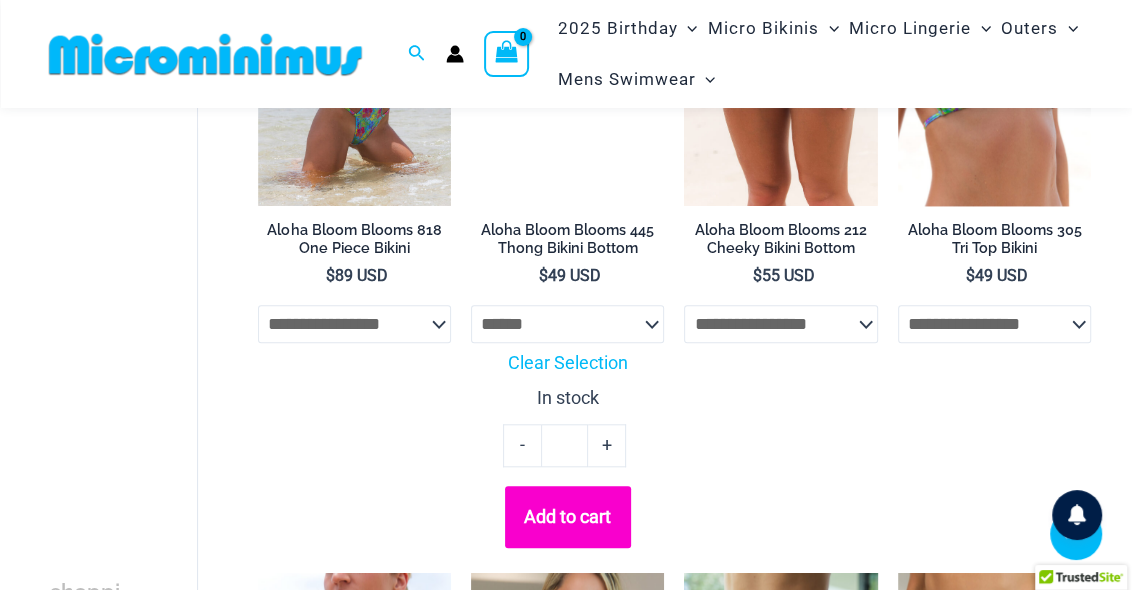 scroll, scrollTop: 951, scrollLeft: 0, axis: vertical 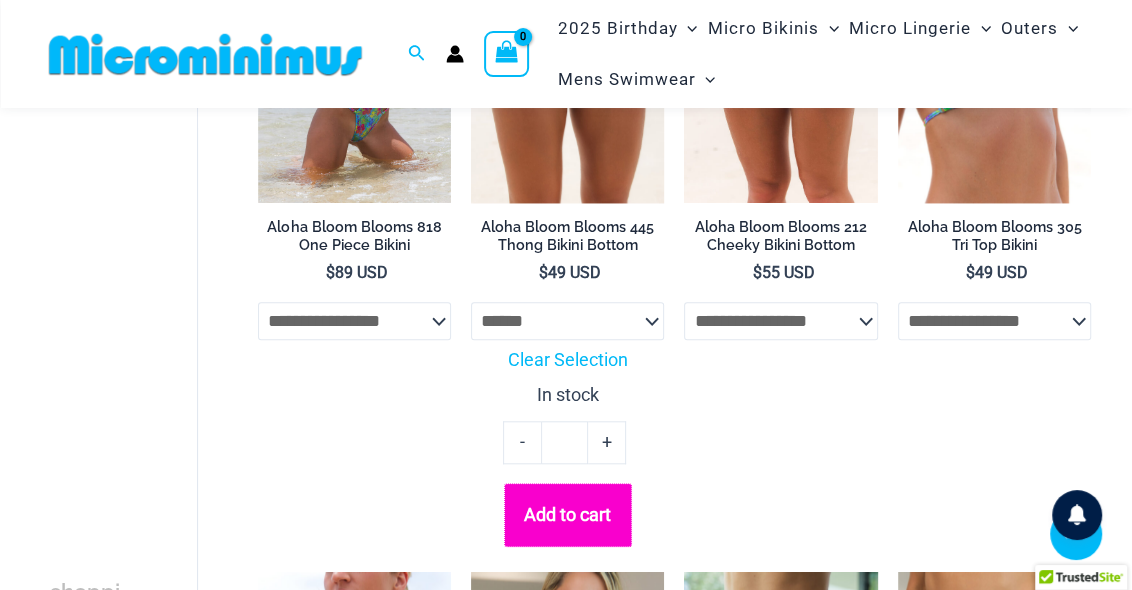 click on "Add to cart" 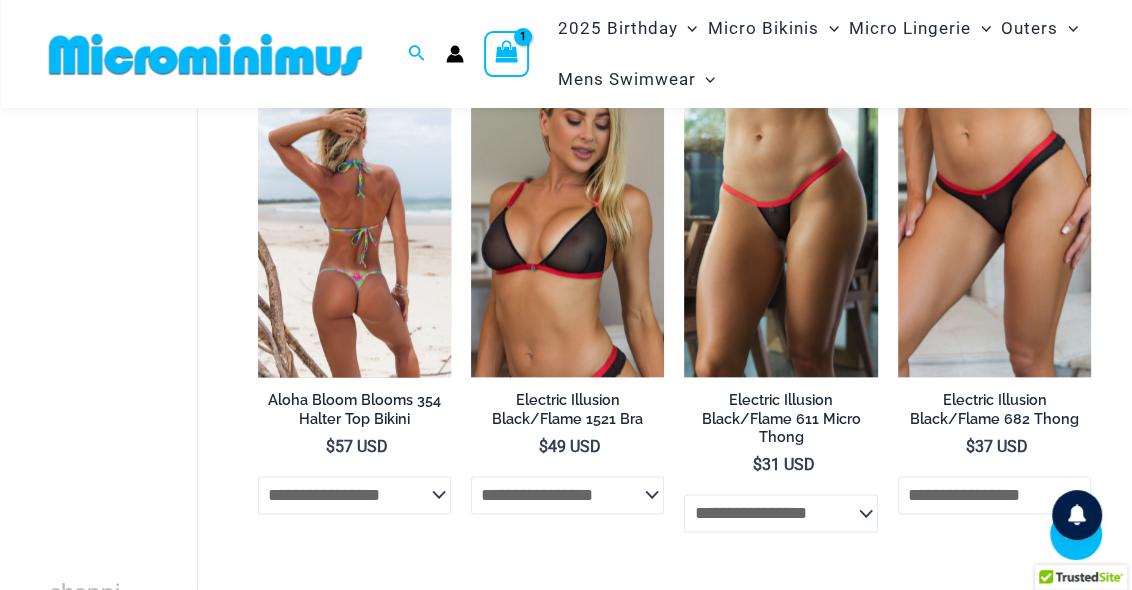 scroll, scrollTop: 1428, scrollLeft: 0, axis: vertical 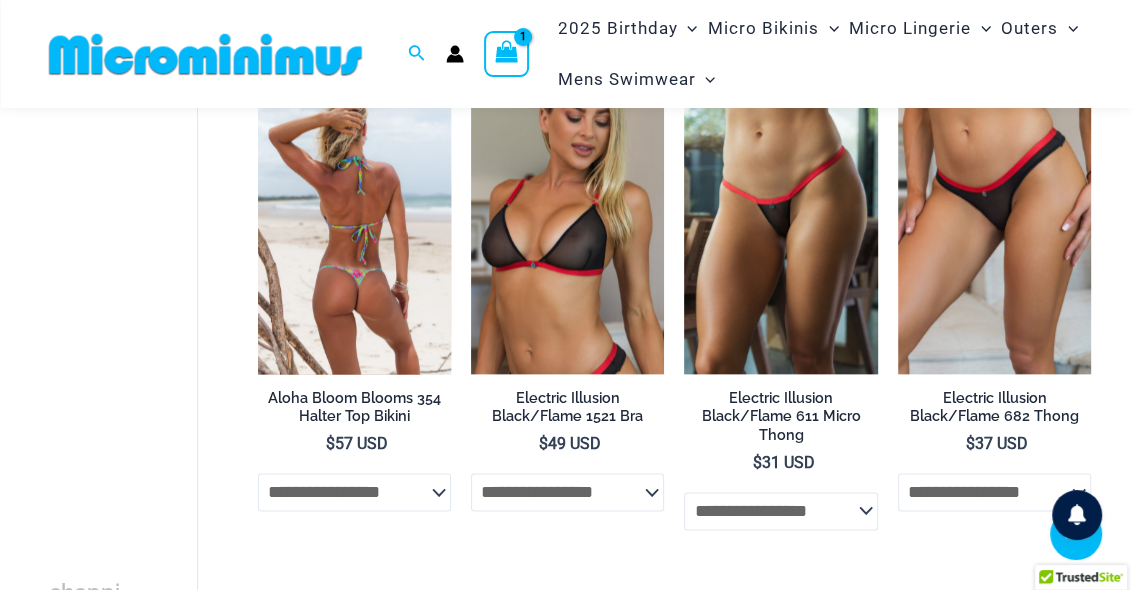 click on "**********" 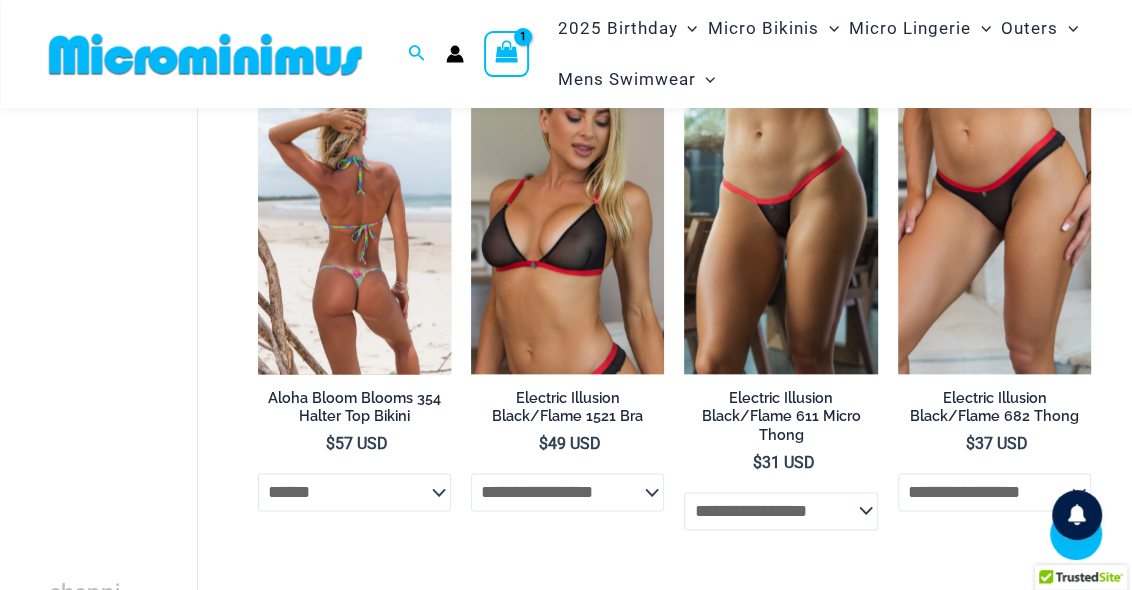 select on "******" 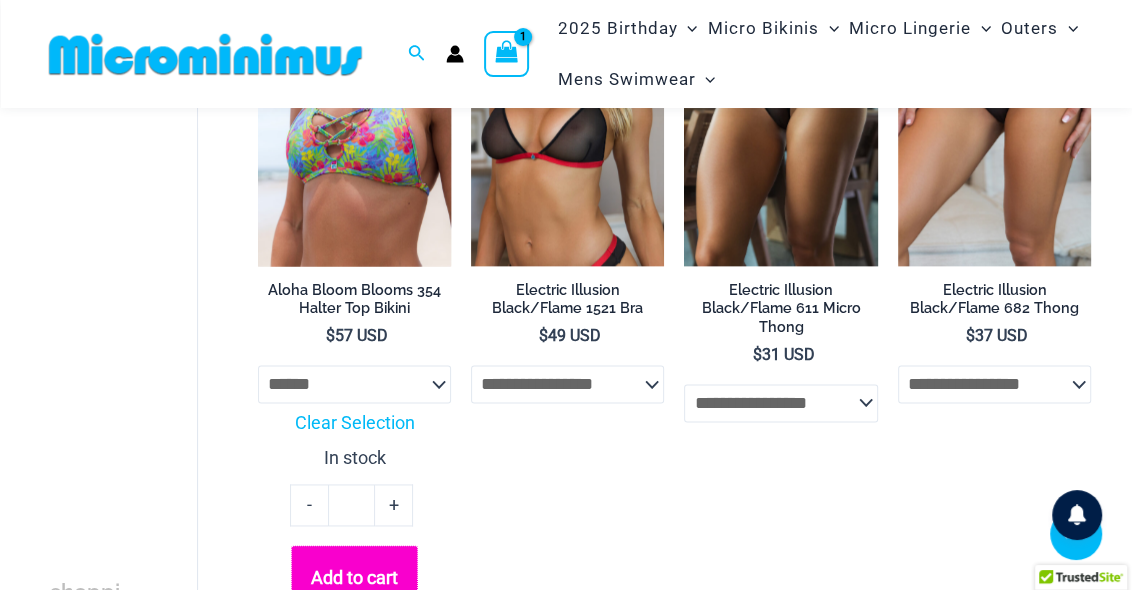 scroll, scrollTop: 1536, scrollLeft: 0, axis: vertical 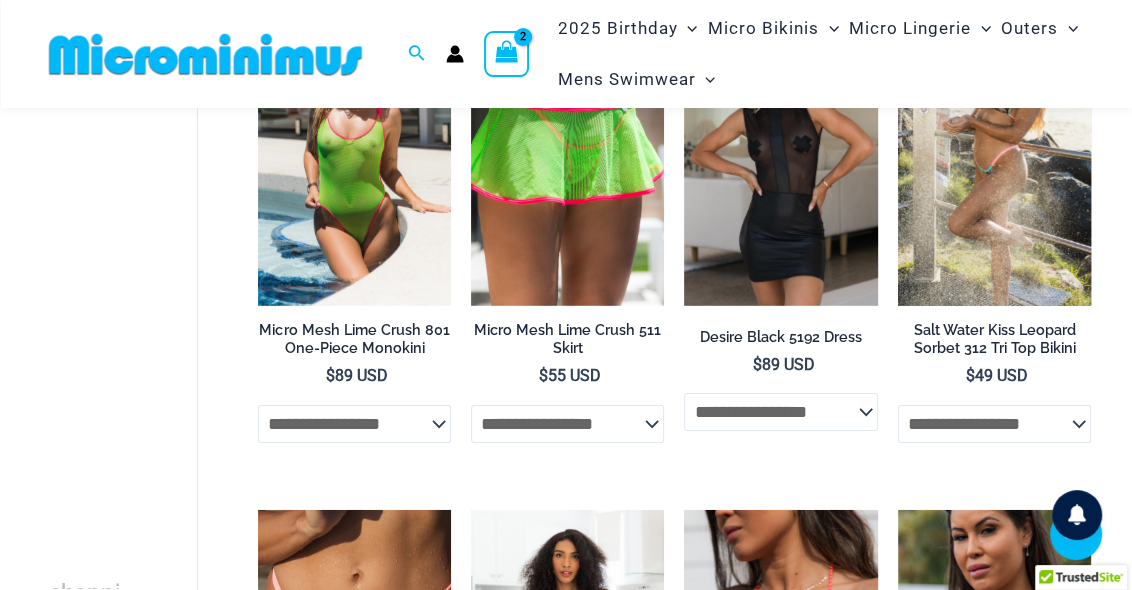 click on "**********" 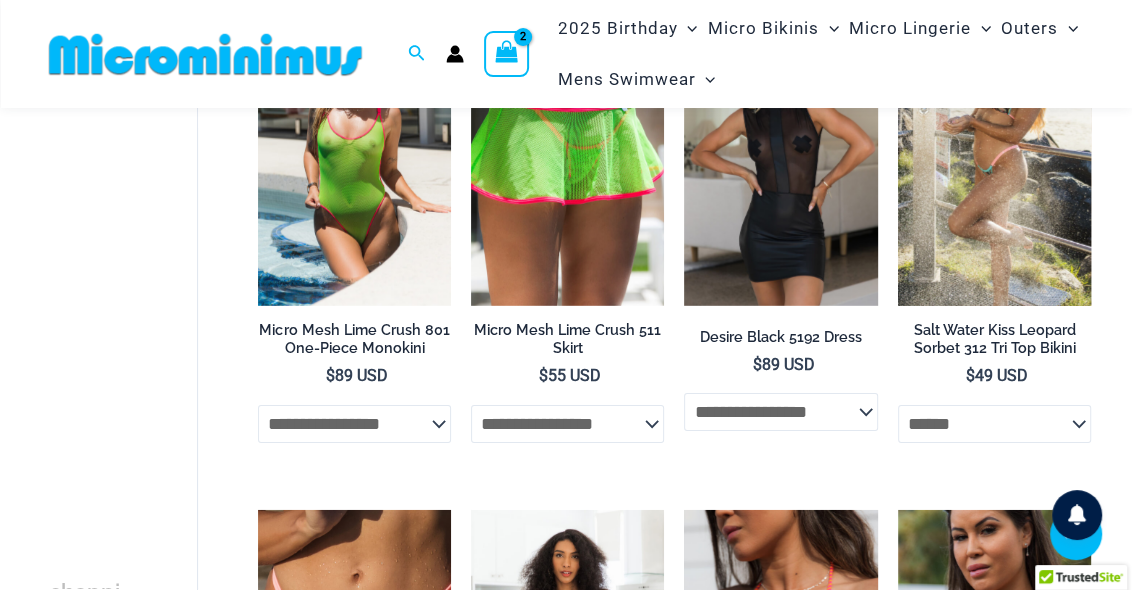 select on "******" 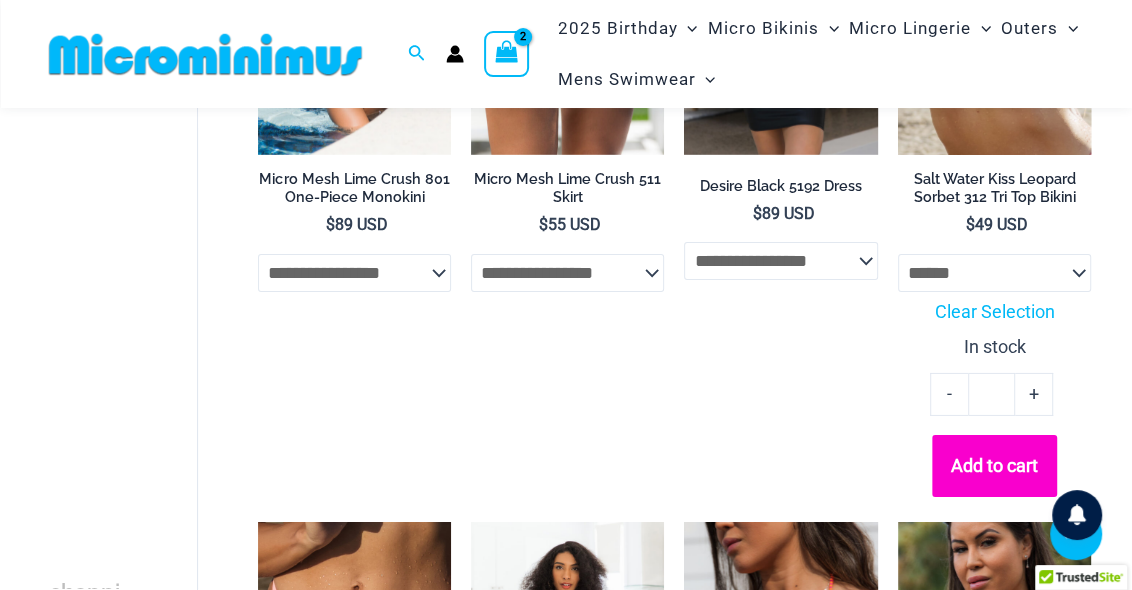 scroll, scrollTop: 3777, scrollLeft: 0, axis: vertical 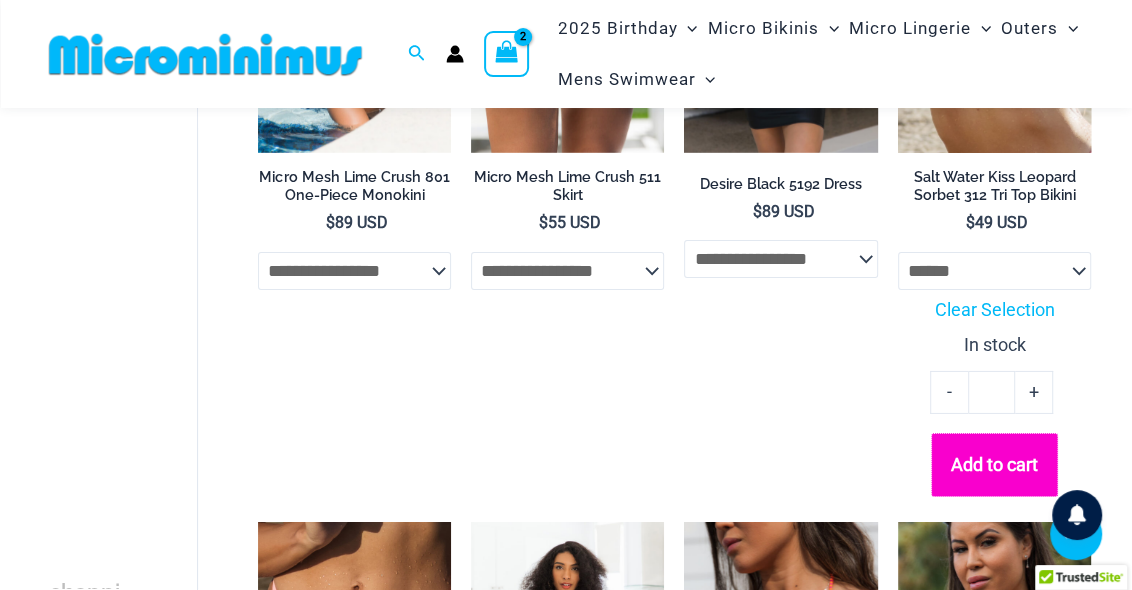 click on "Add to cart" 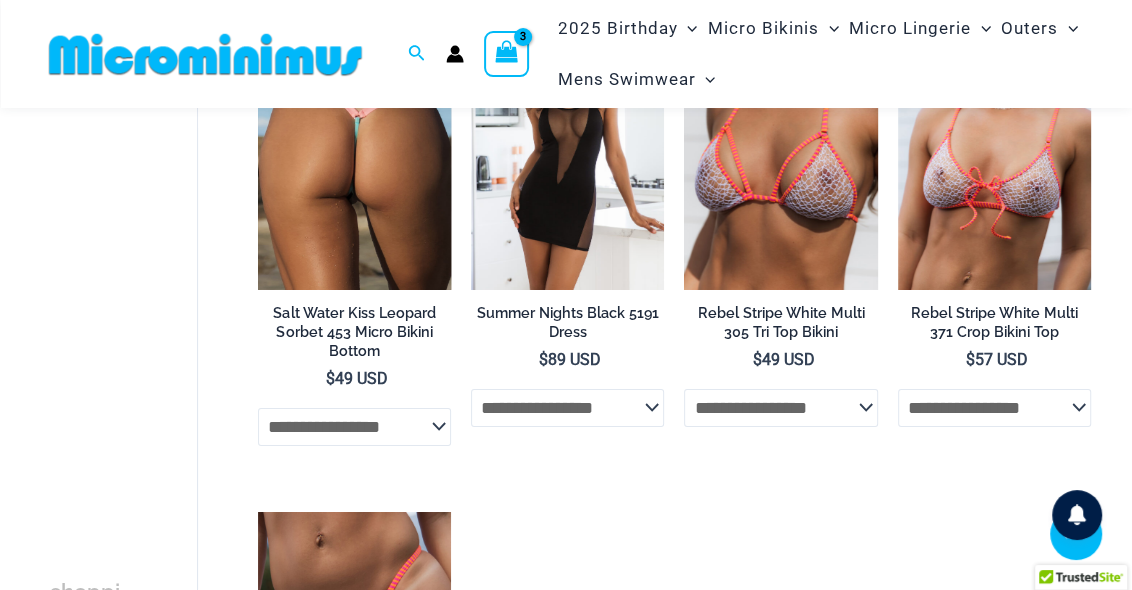 scroll, scrollTop: 4326, scrollLeft: 0, axis: vertical 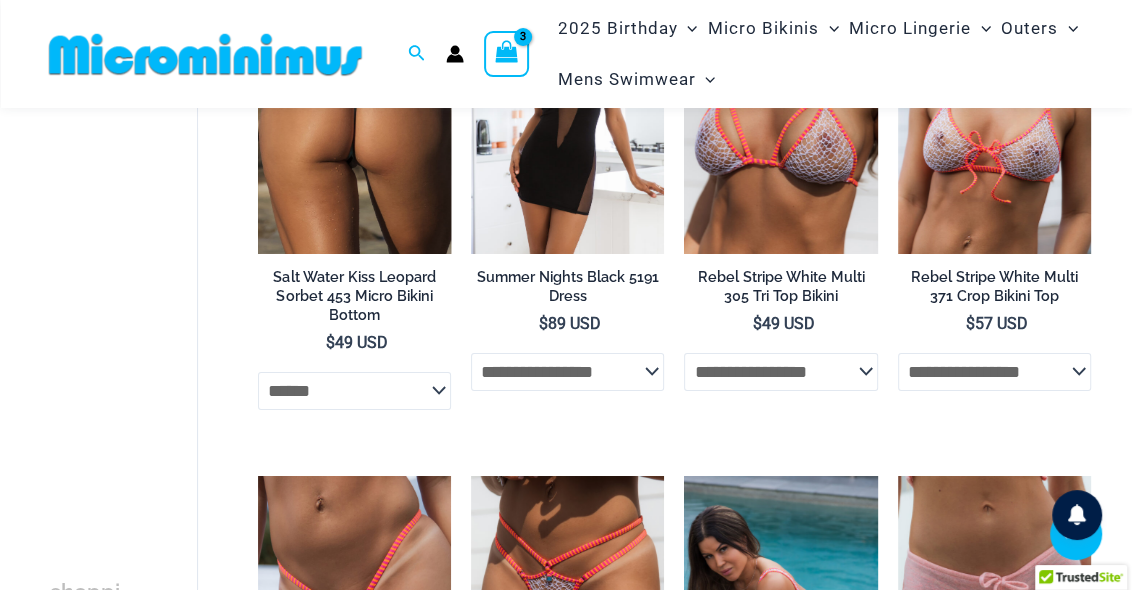 select on "******" 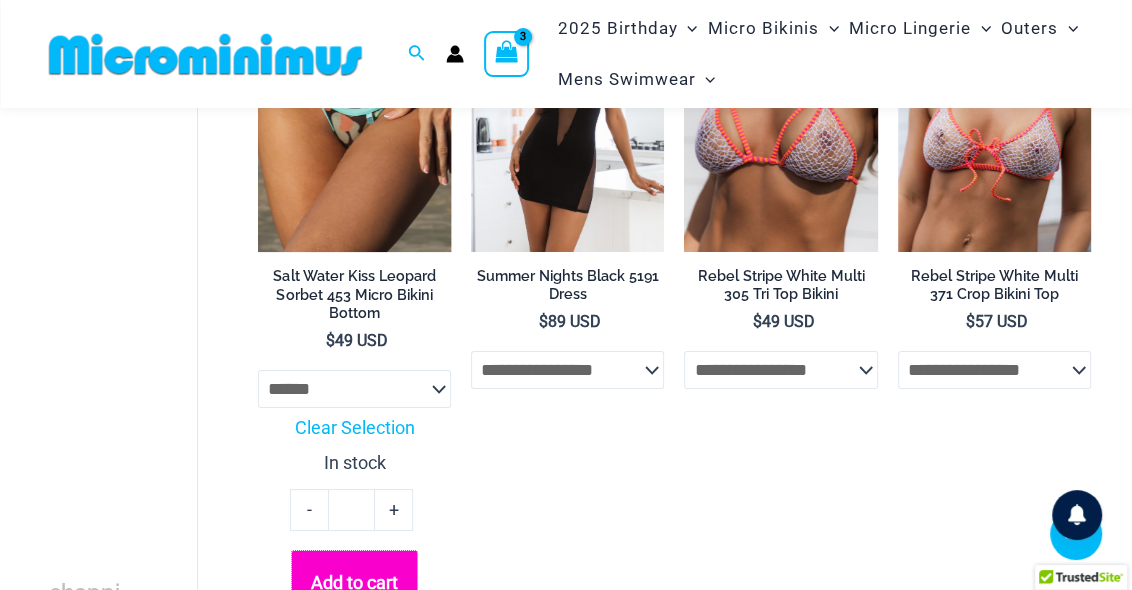 click on "Add to cart" 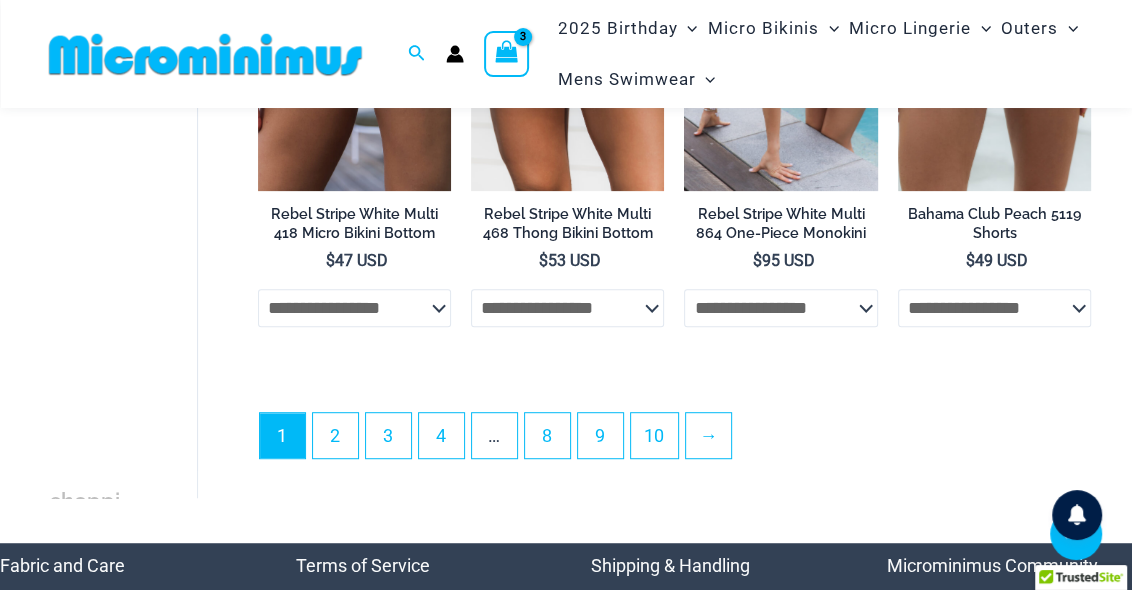 scroll, scrollTop: 5101, scrollLeft: 0, axis: vertical 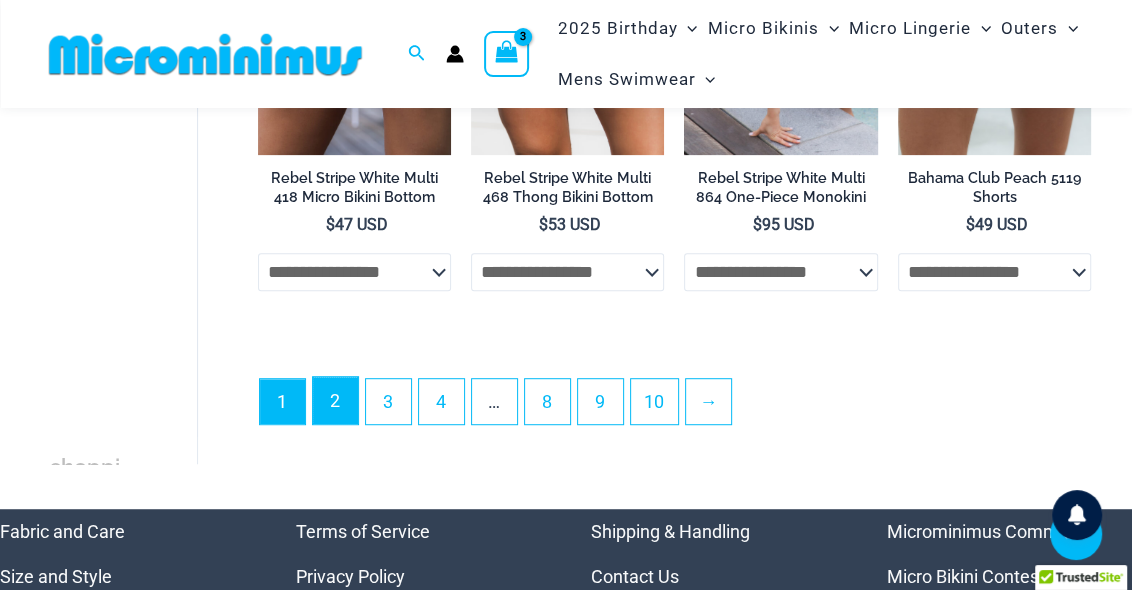 click on "2" at bounding box center (335, 400) 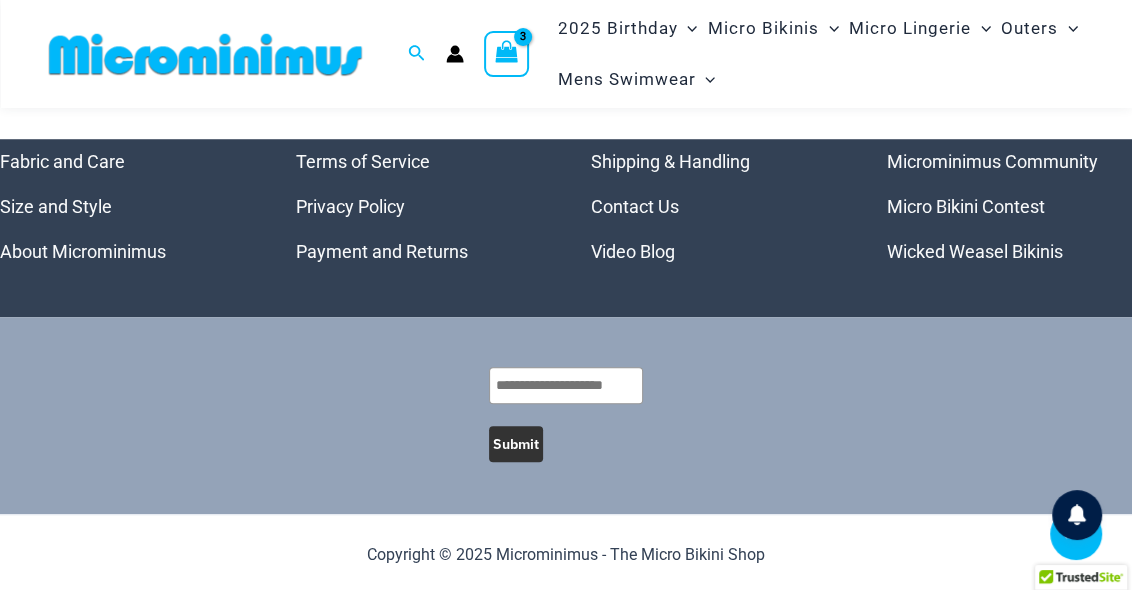 scroll, scrollTop: 4777, scrollLeft: 0, axis: vertical 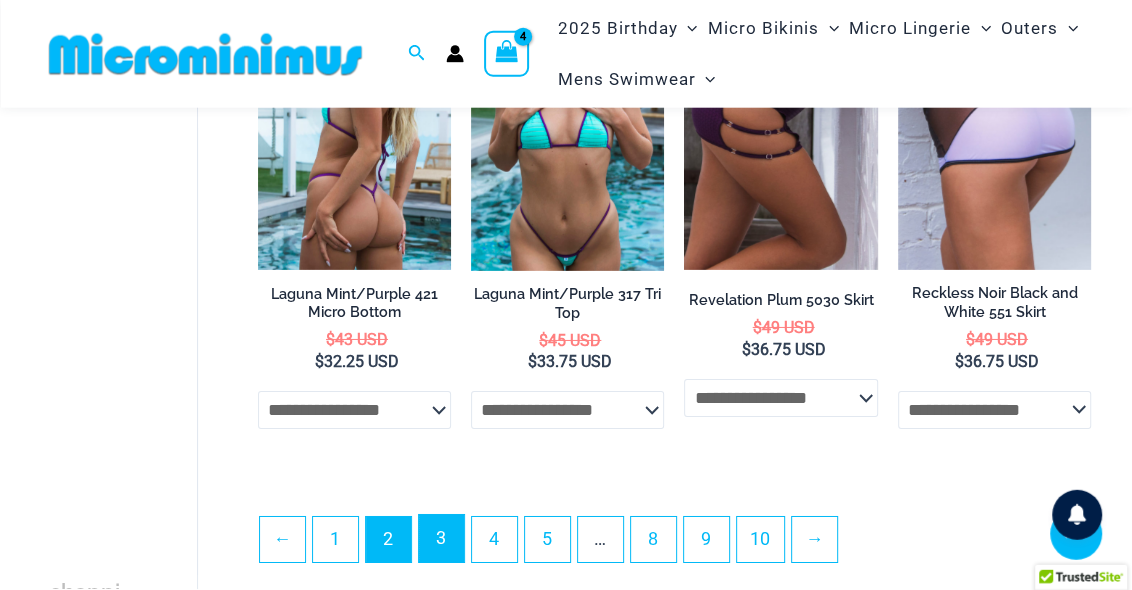 click on "3" at bounding box center [441, 538] 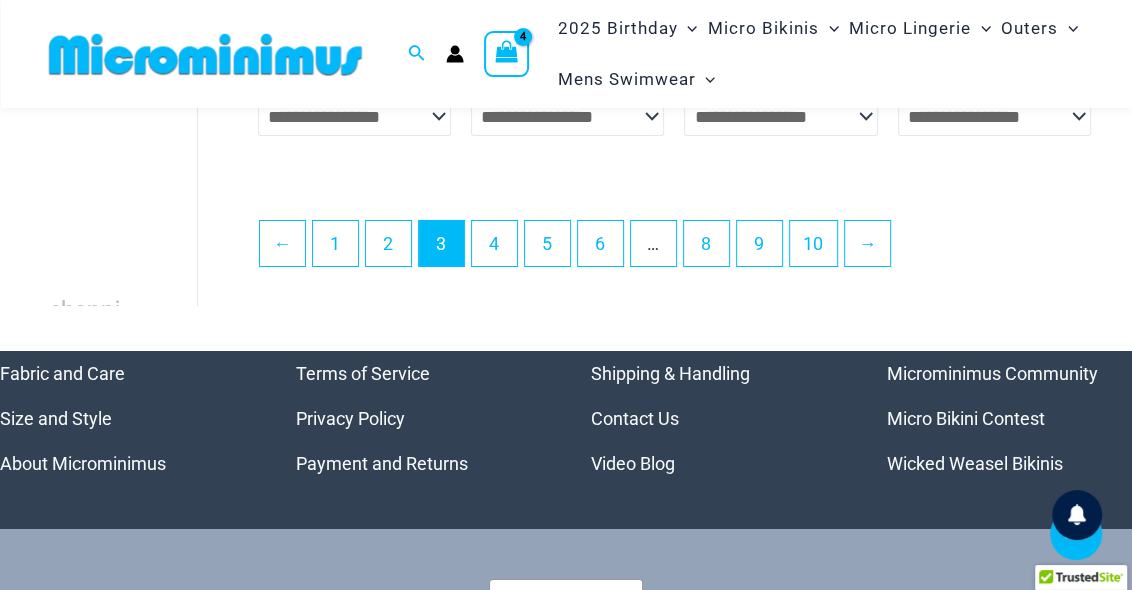 scroll, scrollTop: 4205, scrollLeft: 0, axis: vertical 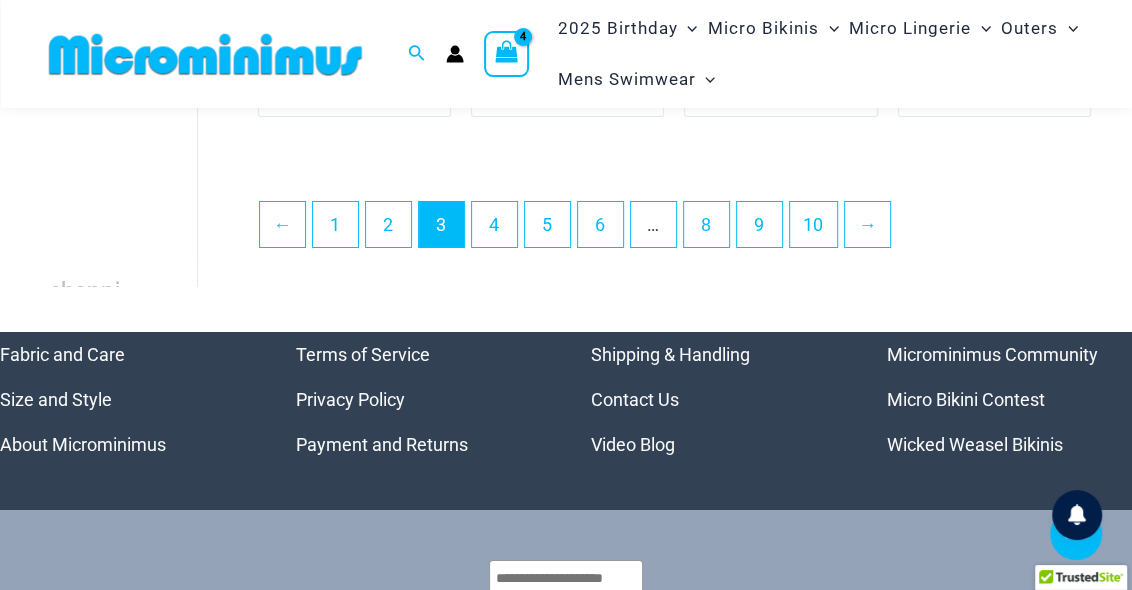 click on "←
1
2
3
4
5
6
…
8
9
10
→" at bounding box center (674, 230) 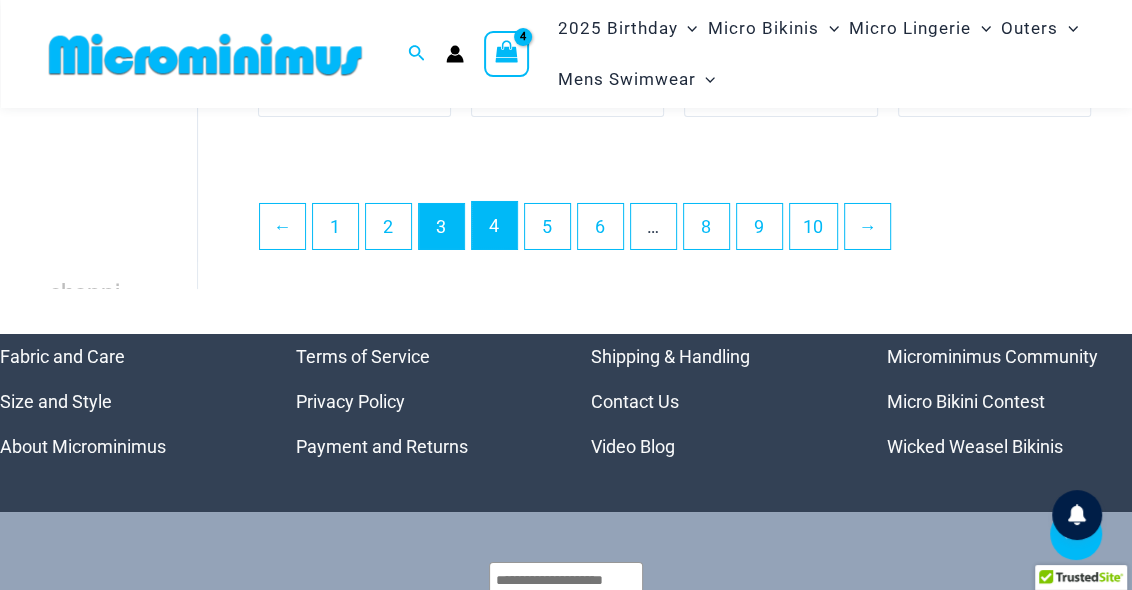 click on "4" at bounding box center [494, 225] 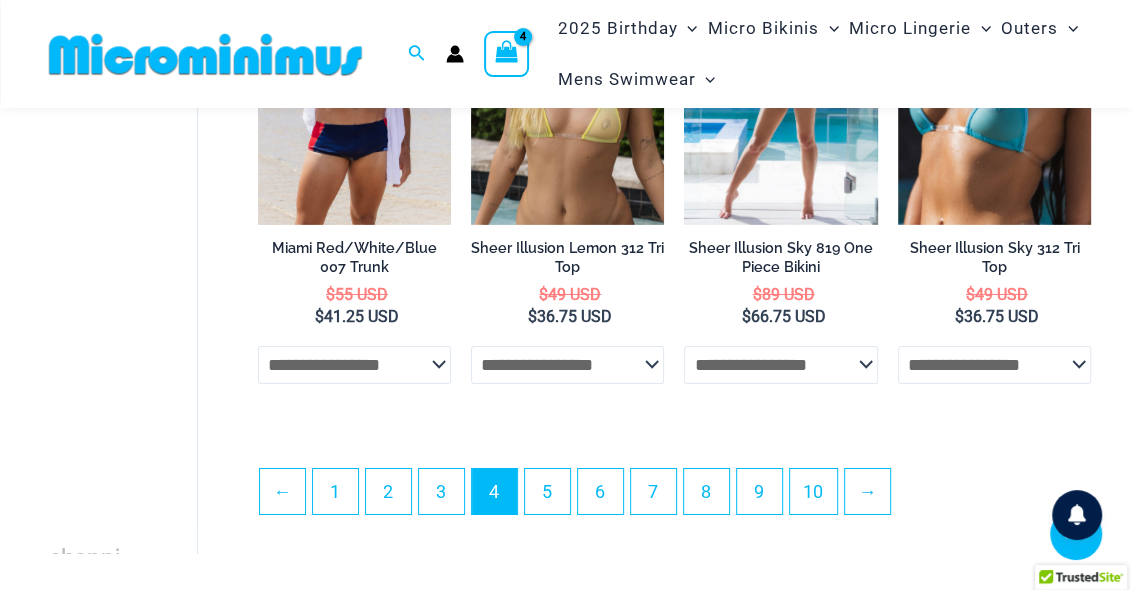 scroll, scrollTop: 3967, scrollLeft: 0, axis: vertical 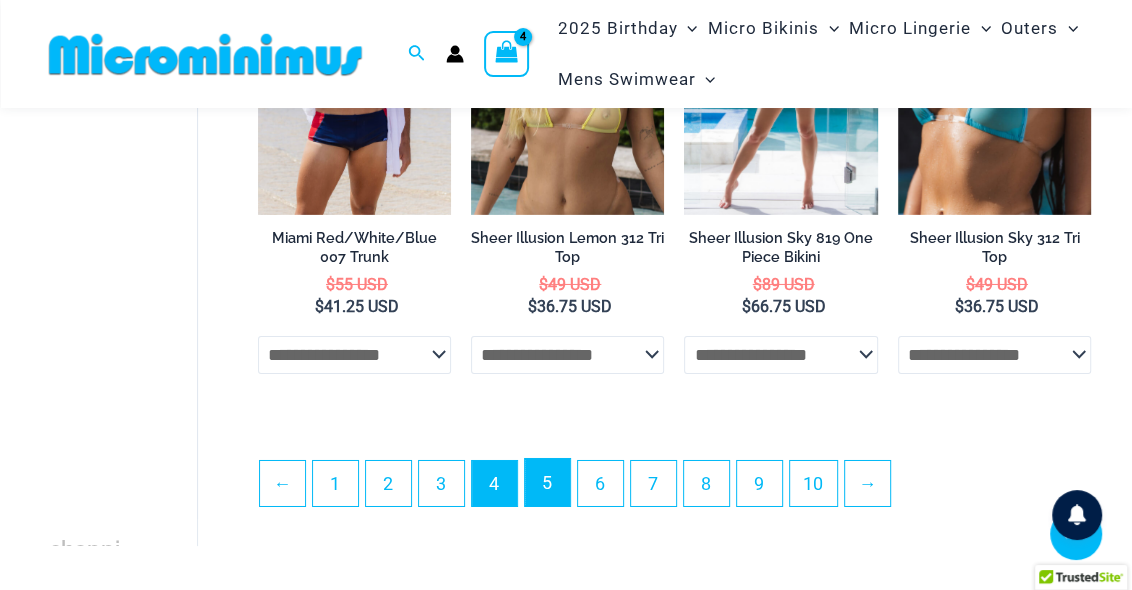 click on "5" at bounding box center [547, 482] 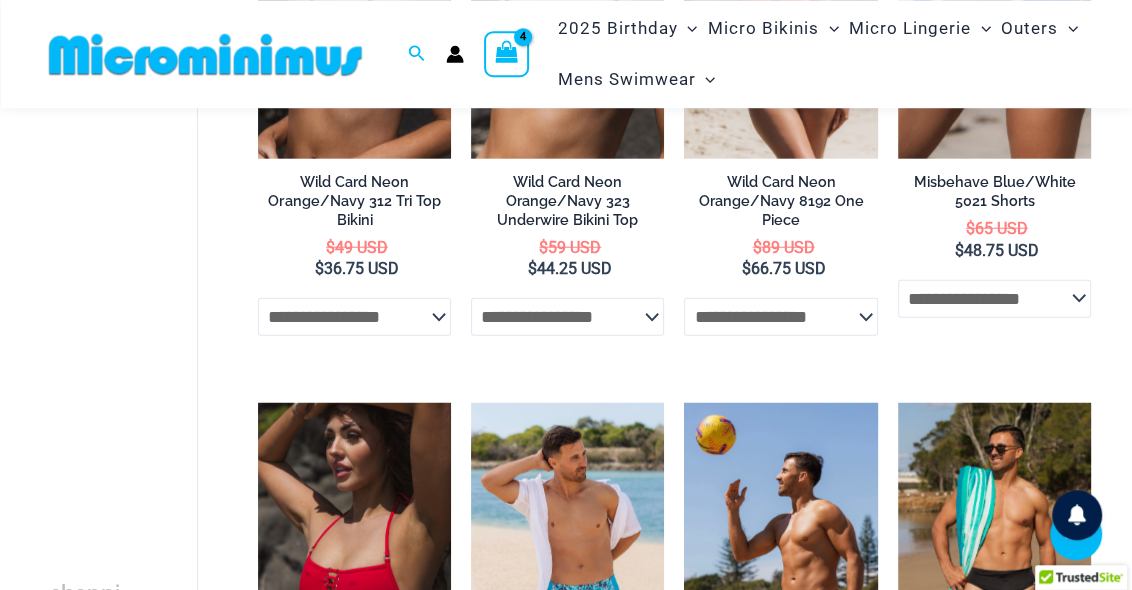 scroll, scrollTop: 2961, scrollLeft: 0, axis: vertical 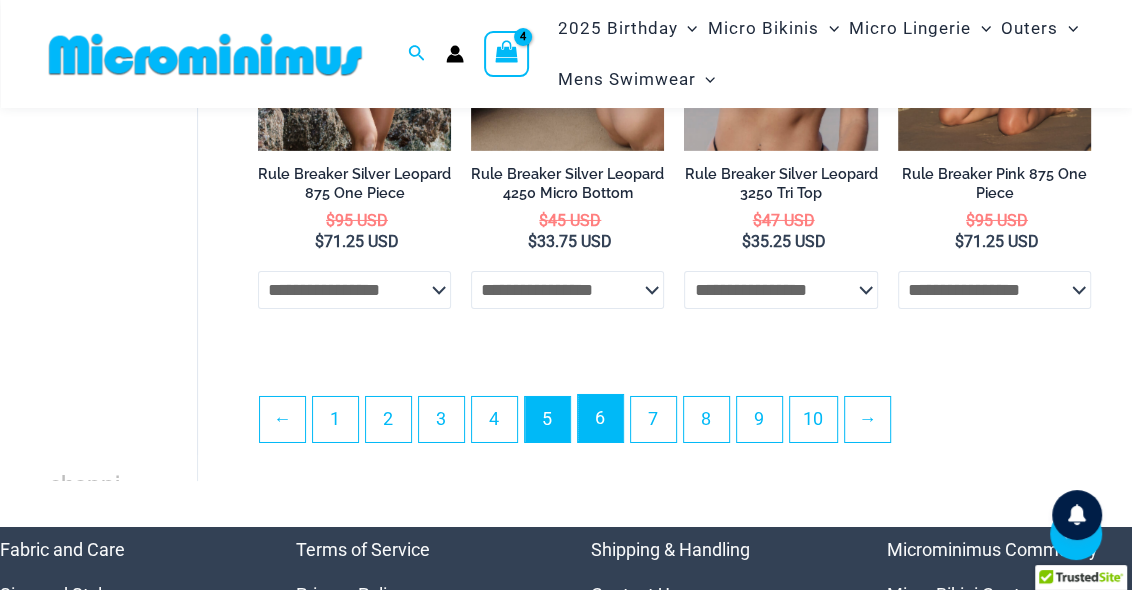 click on "6" at bounding box center [600, 418] 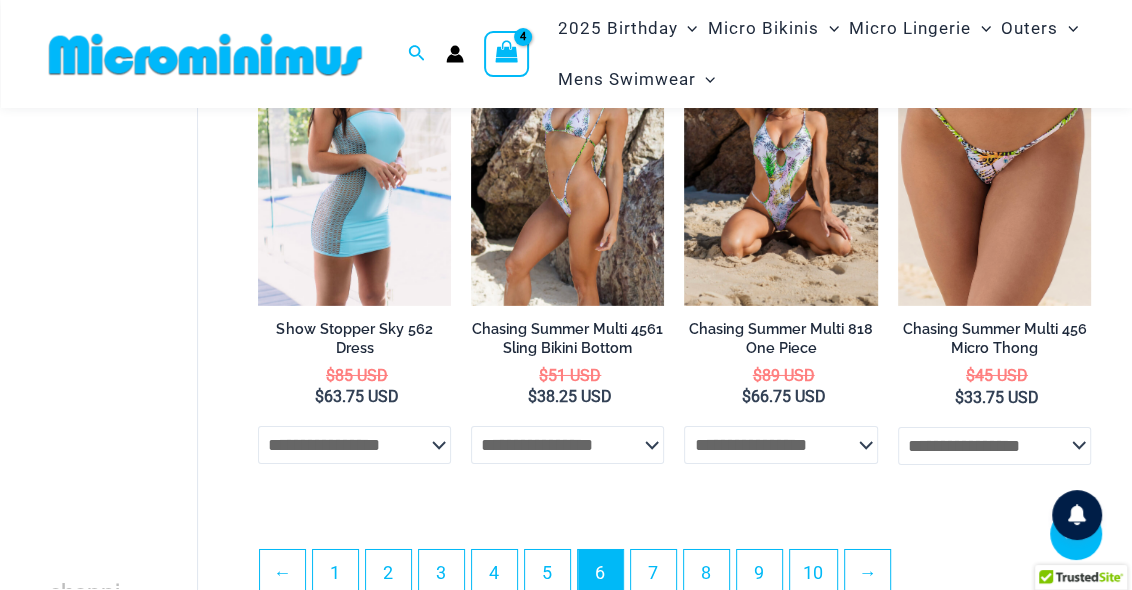 scroll, scrollTop: 4076, scrollLeft: 0, axis: vertical 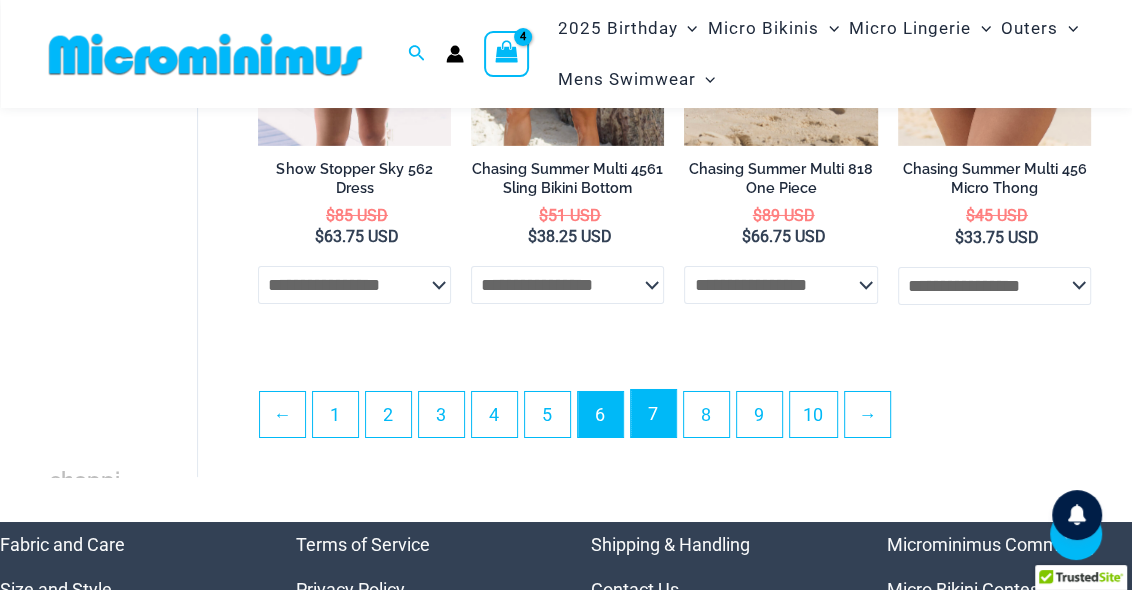 click on "7" at bounding box center [653, 413] 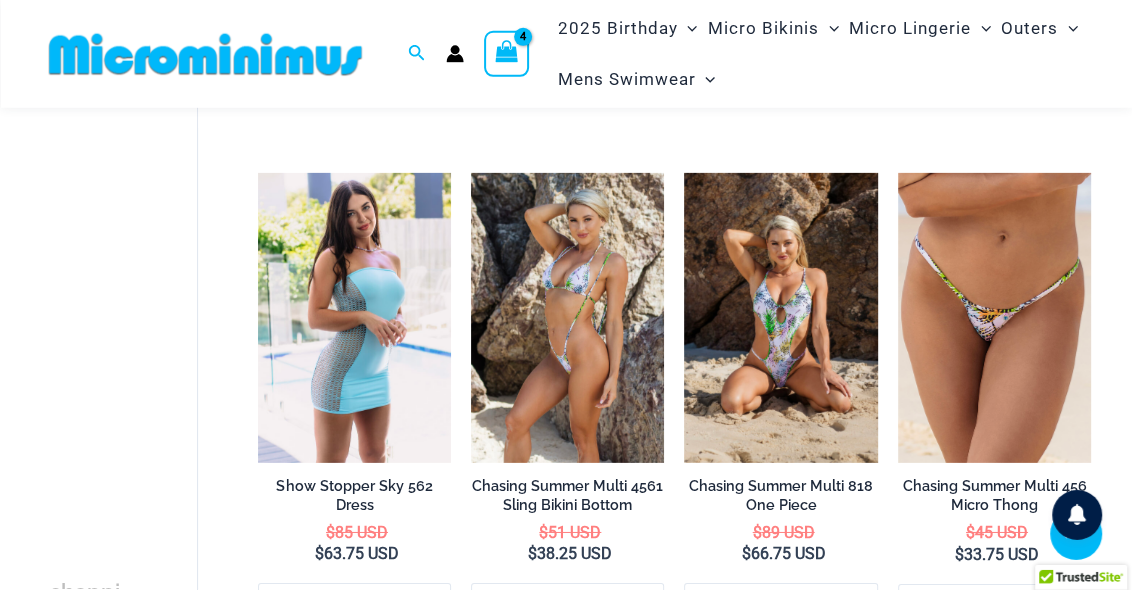 scroll, scrollTop: 3941, scrollLeft: 0, axis: vertical 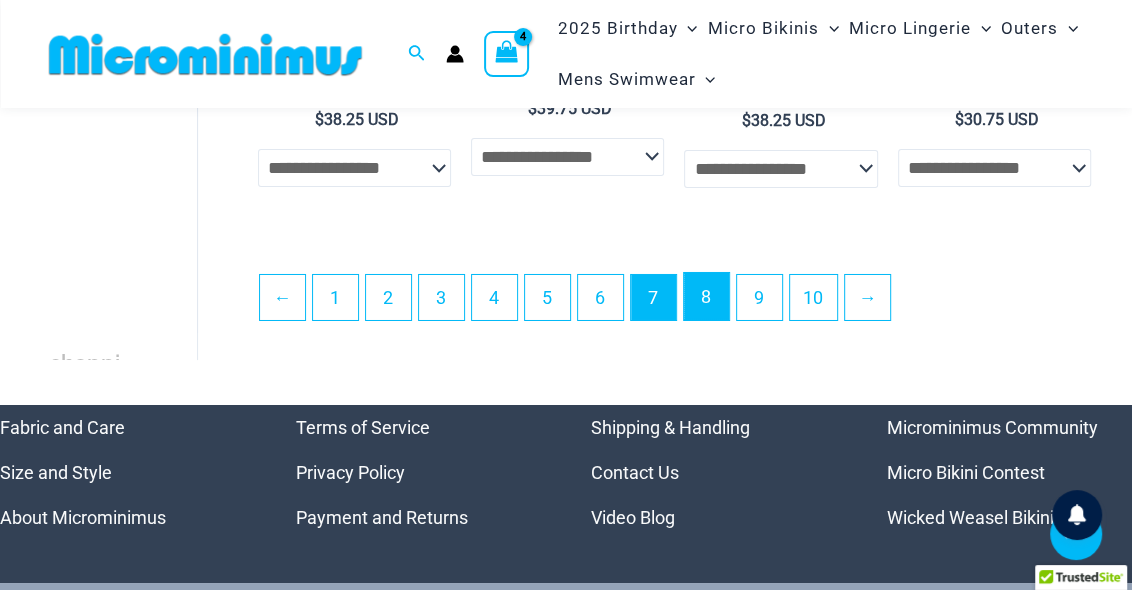 click on "8" at bounding box center [706, 296] 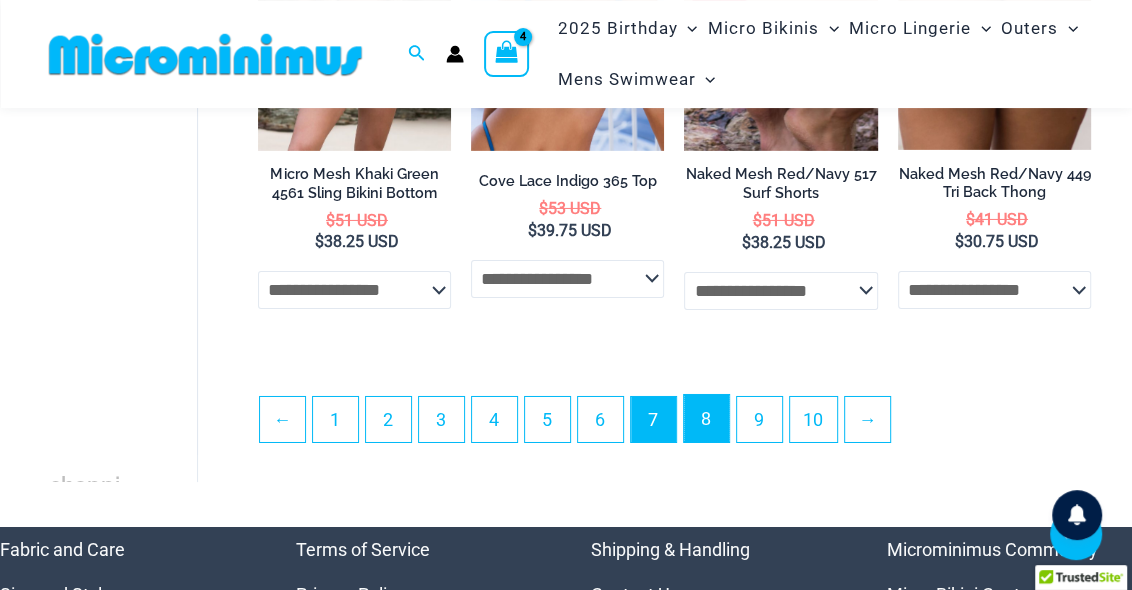 scroll, scrollTop: 4147, scrollLeft: 0, axis: vertical 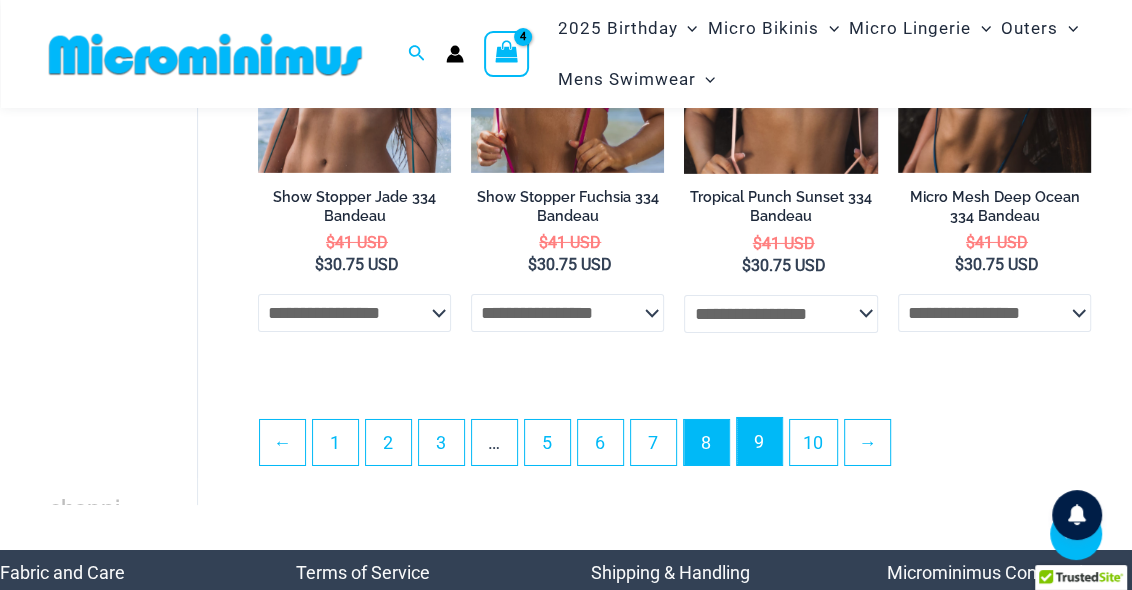 click on "9" at bounding box center (759, 441) 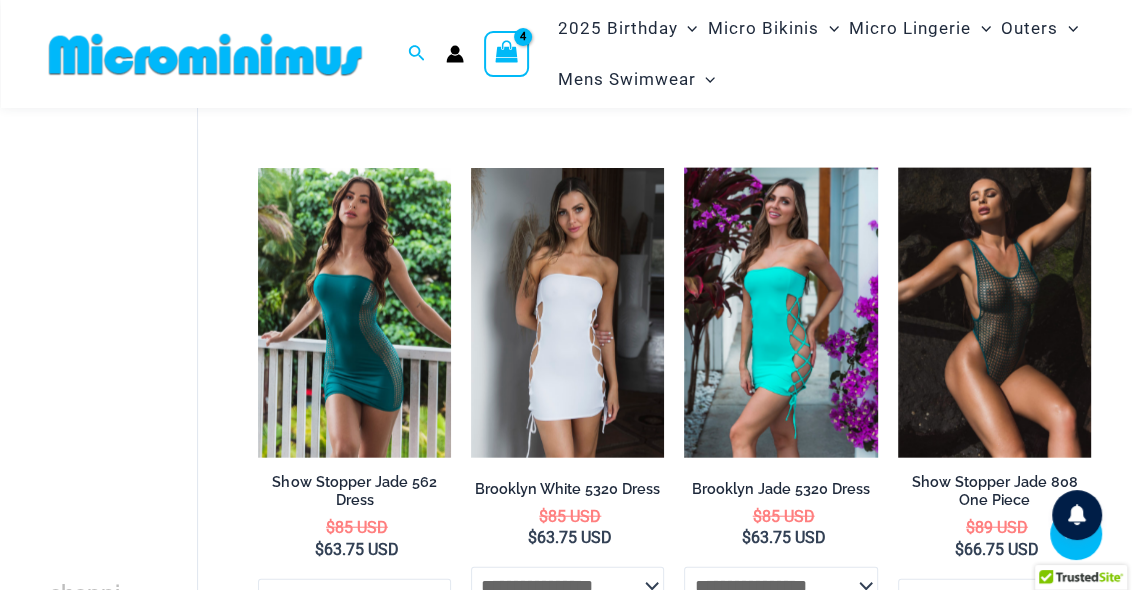 scroll, scrollTop: 2587, scrollLeft: 0, axis: vertical 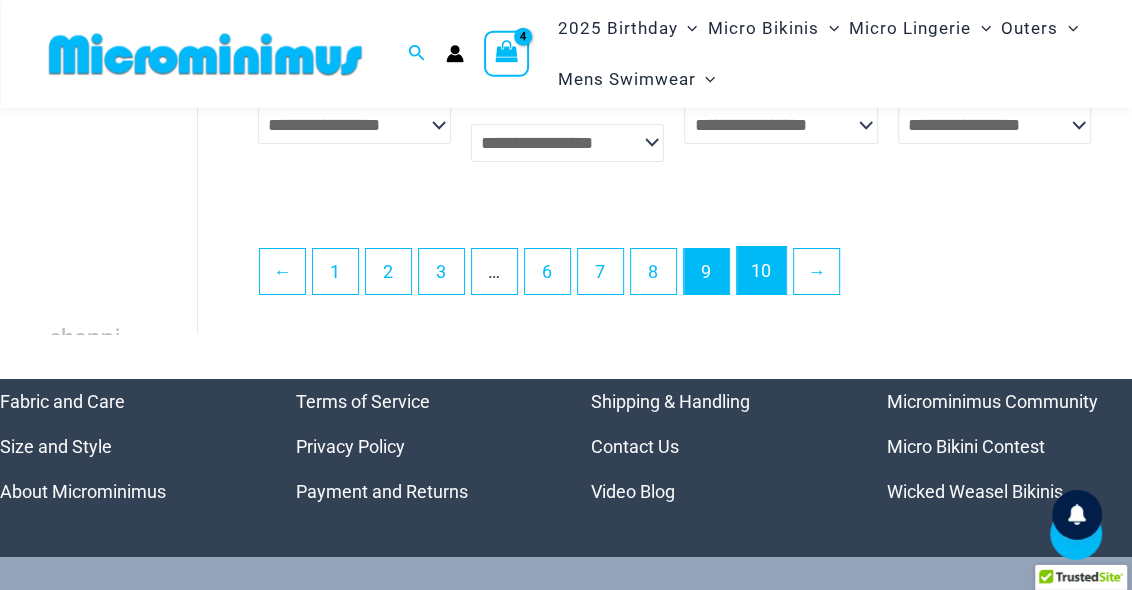 click on "10" at bounding box center (761, 270) 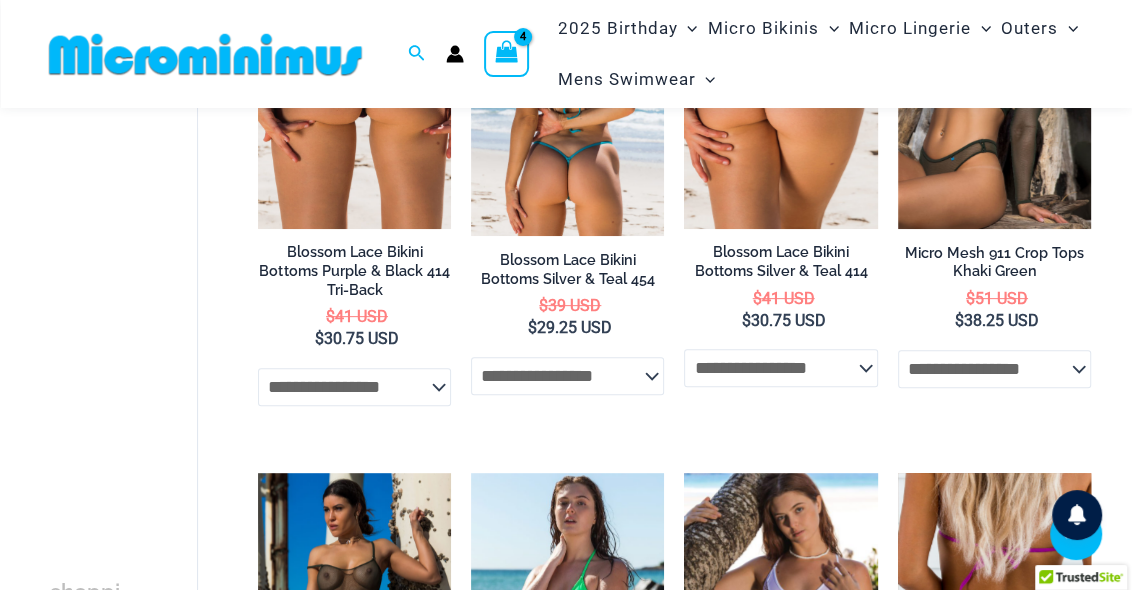 scroll, scrollTop: 519, scrollLeft: 0, axis: vertical 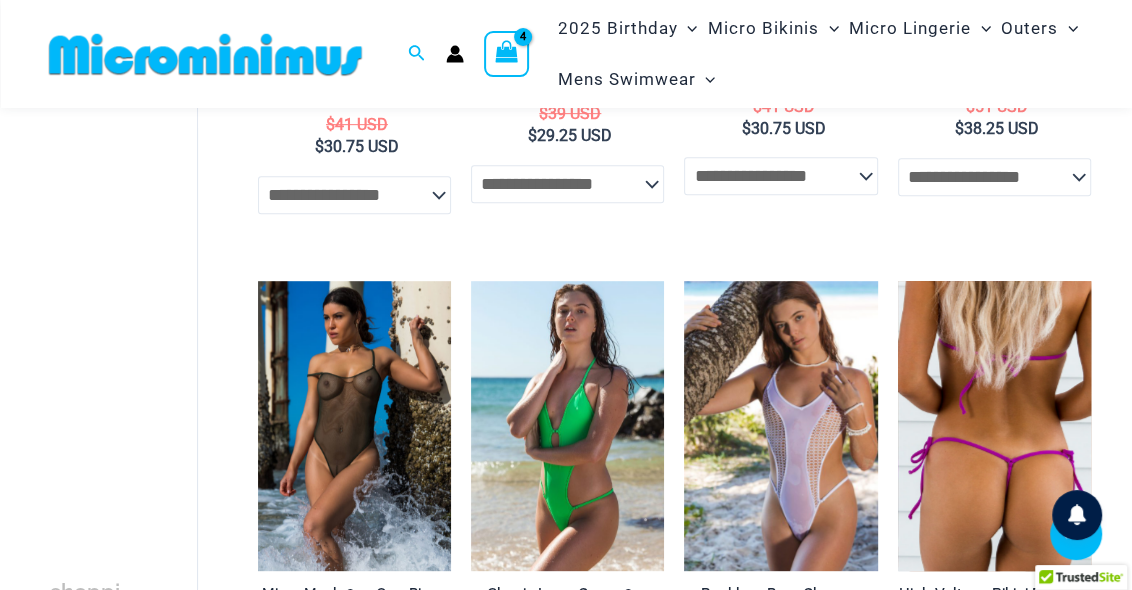 click at bounding box center (994, 426) 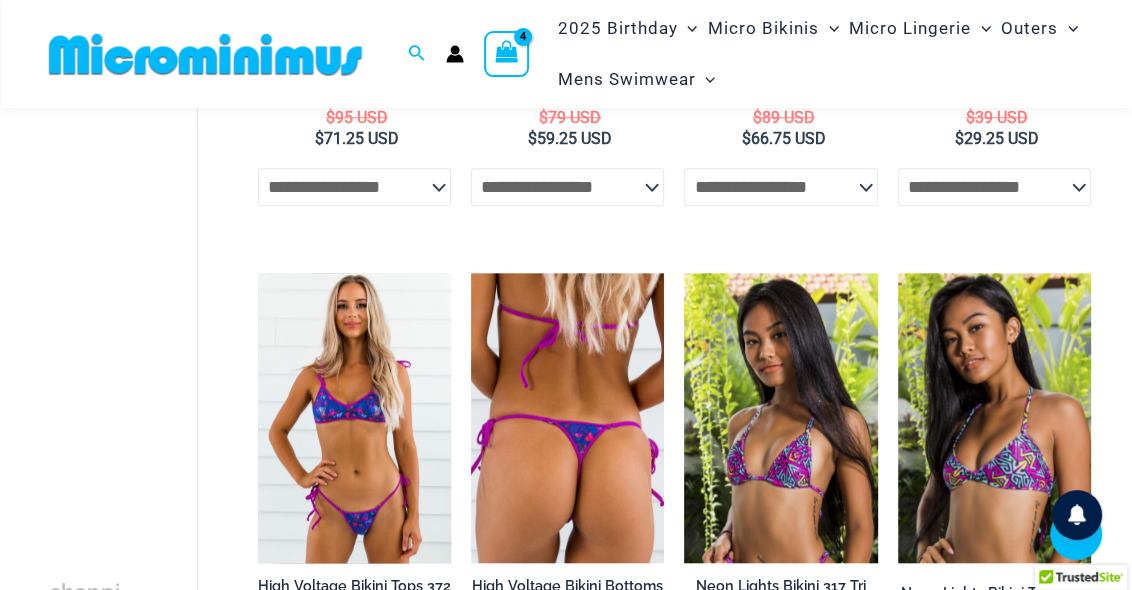 scroll, scrollTop: 1041, scrollLeft: 0, axis: vertical 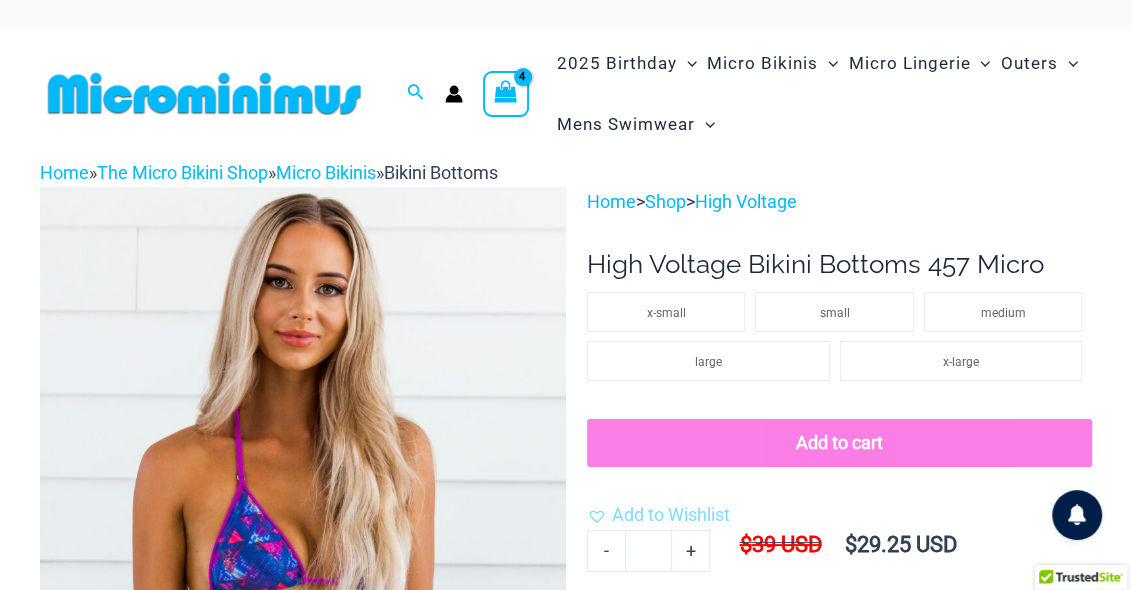 click at bounding box center [506, 94] 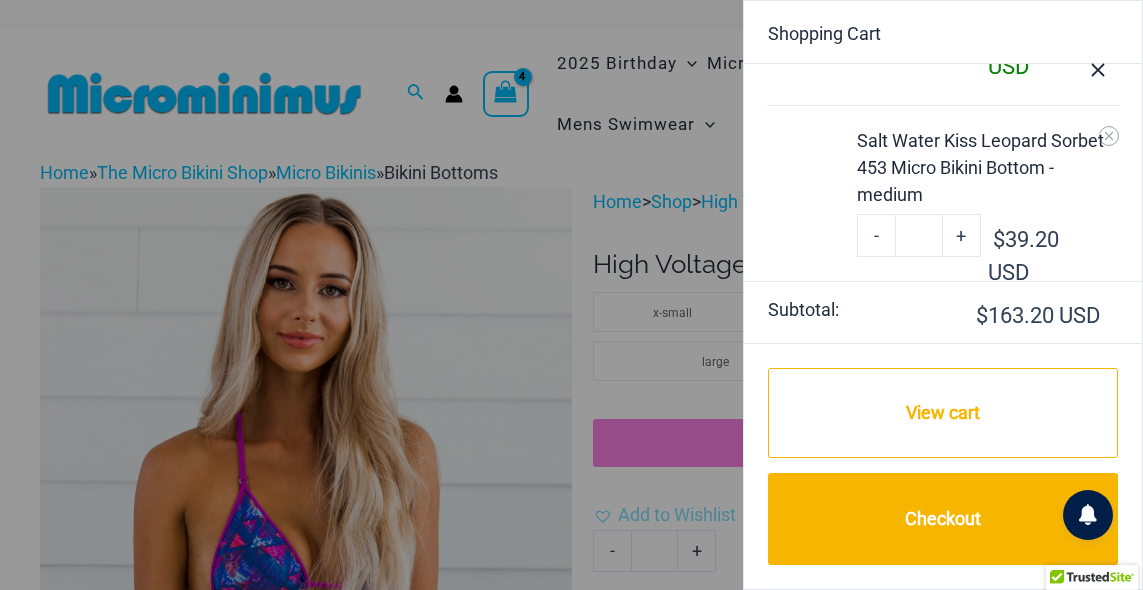 scroll, scrollTop: 872, scrollLeft: 0, axis: vertical 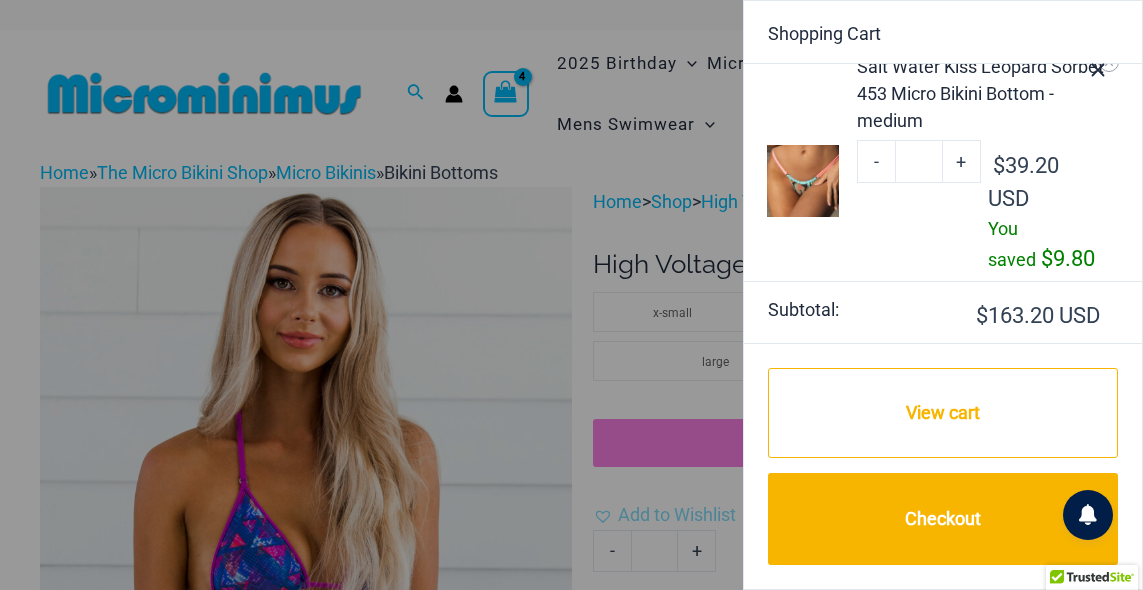 drag, startPoint x: 1137, startPoint y: 131, endPoint x: 22, endPoint y: 200, distance: 1117.1329 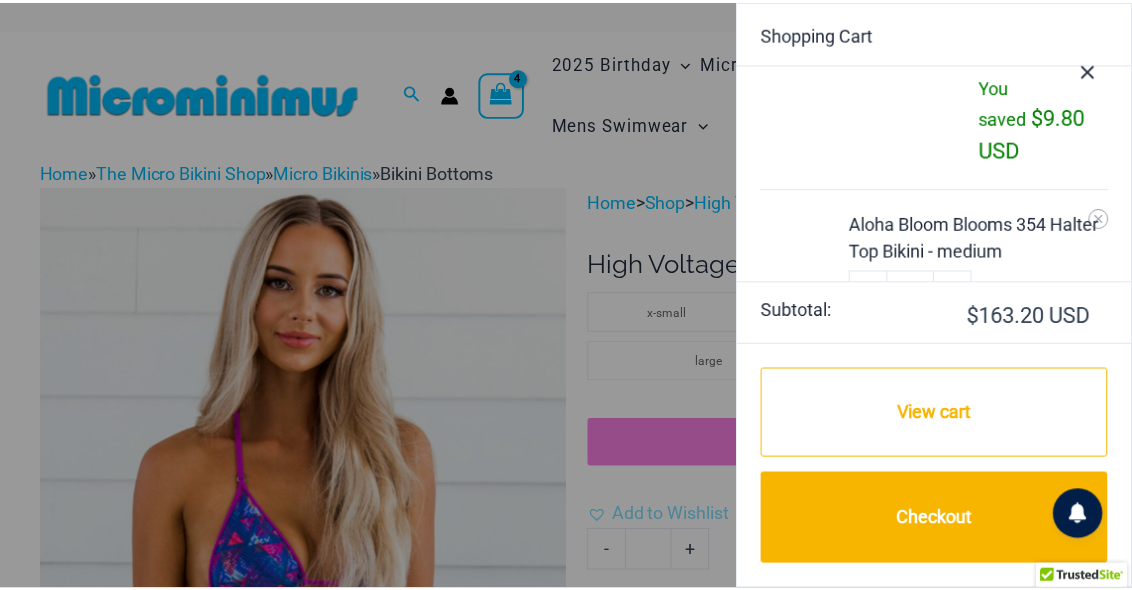 scroll, scrollTop: 0, scrollLeft: 0, axis: both 